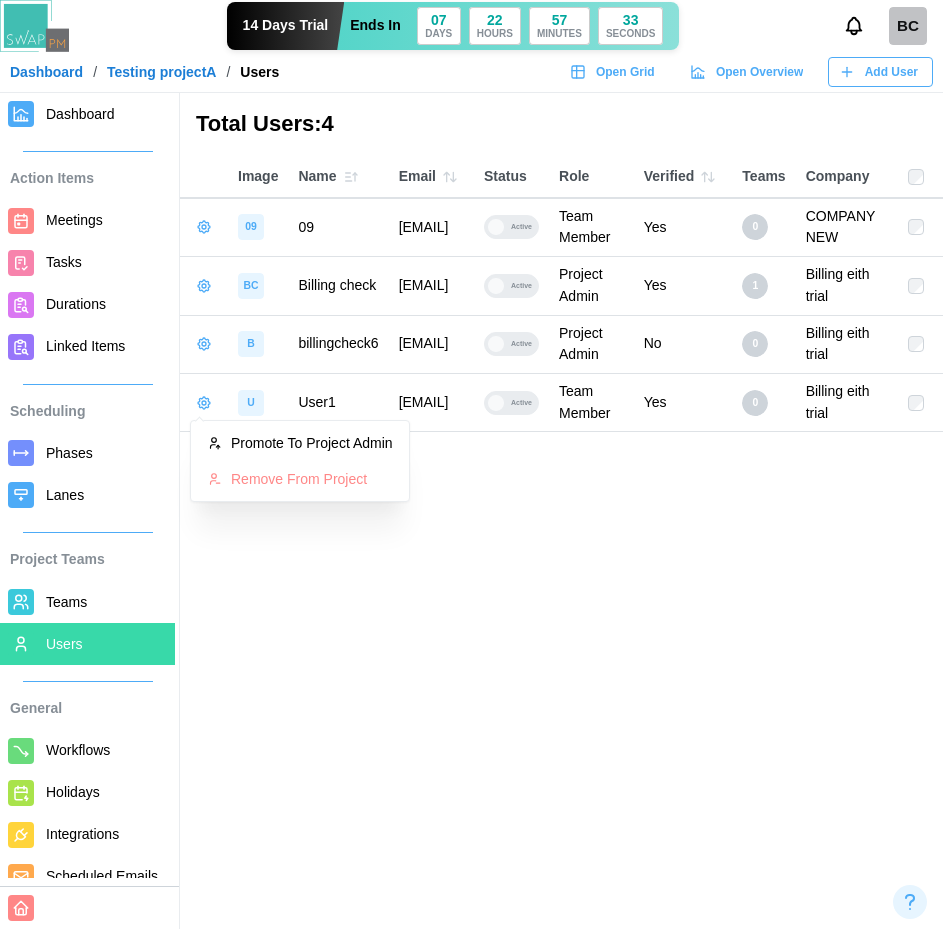 scroll, scrollTop: 0, scrollLeft: 0, axis: both 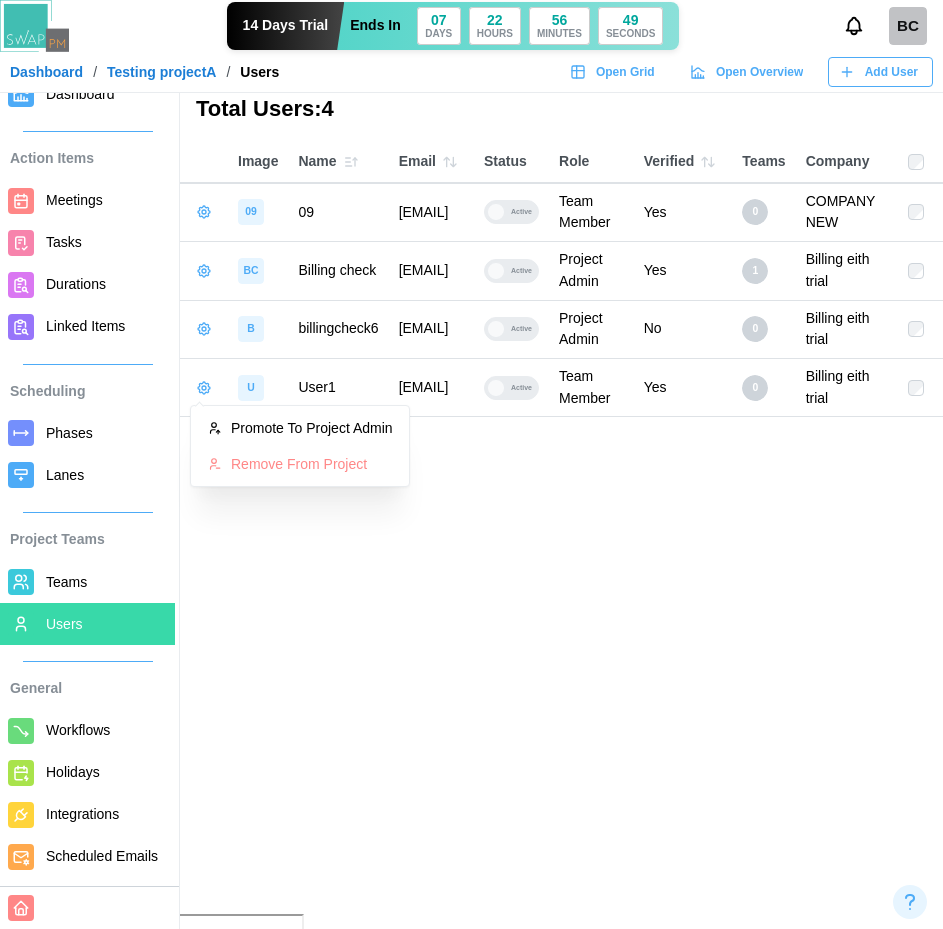 click on "Total Users:  4 Image Name Email Status Role Verified Teams Company 09 09 [EMAIL] Active Team Member Yes 0 COMPANY NEW BC Billing check [EMAIL] Active Project Admin Yes 1 Billing eith trial B [EMAIL] Active Project Admin No 0 Billing eith trial U [EMAIL] Active Team Member Yes 0 Billing eith trial" at bounding box center (471, 449) 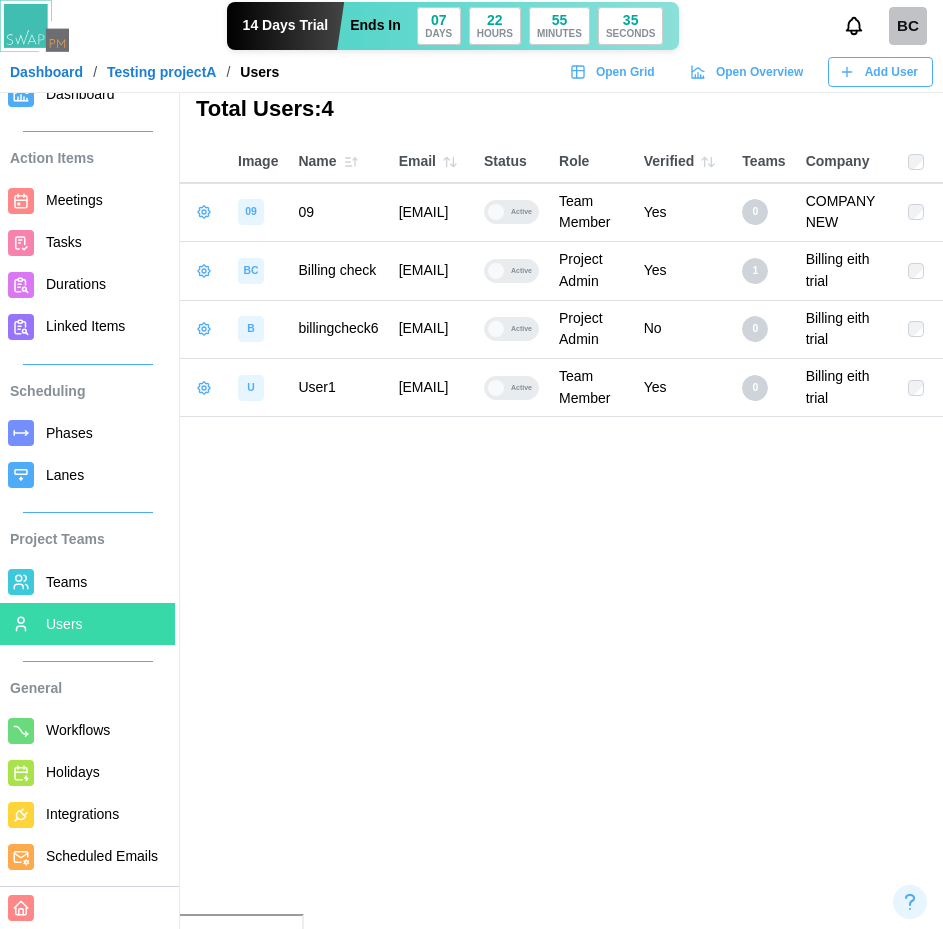 click 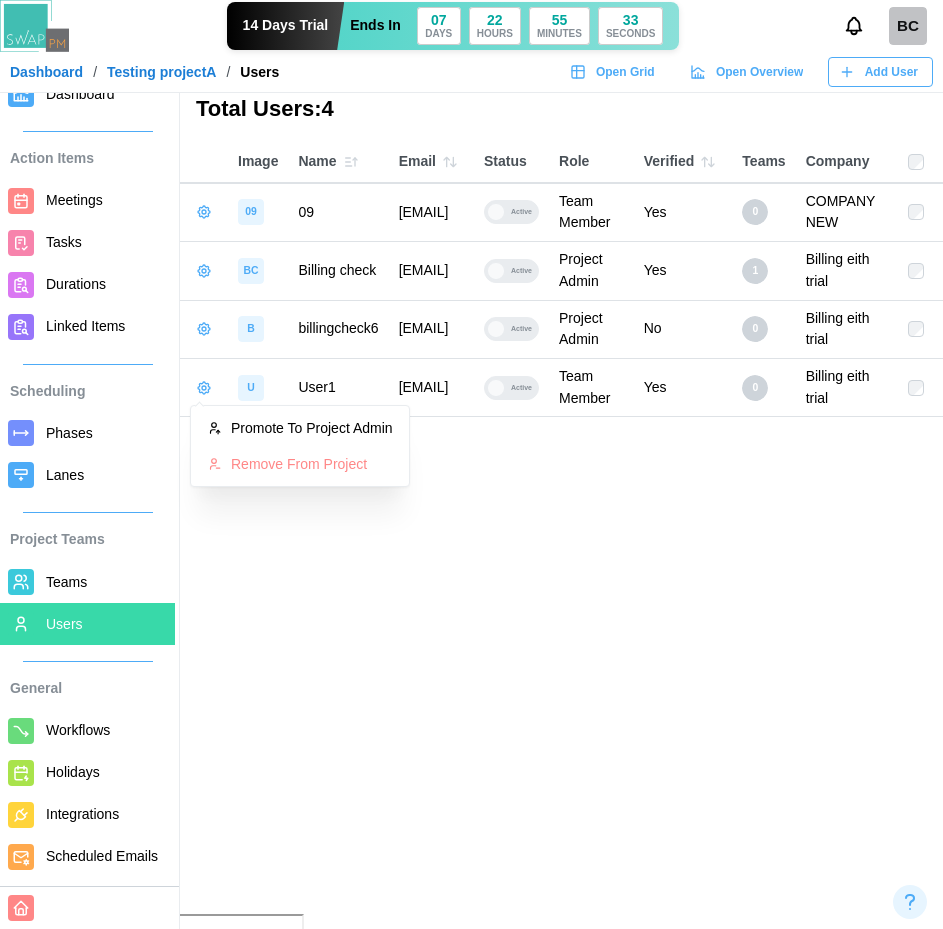 click on "Dashboard" at bounding box center [46, 72] 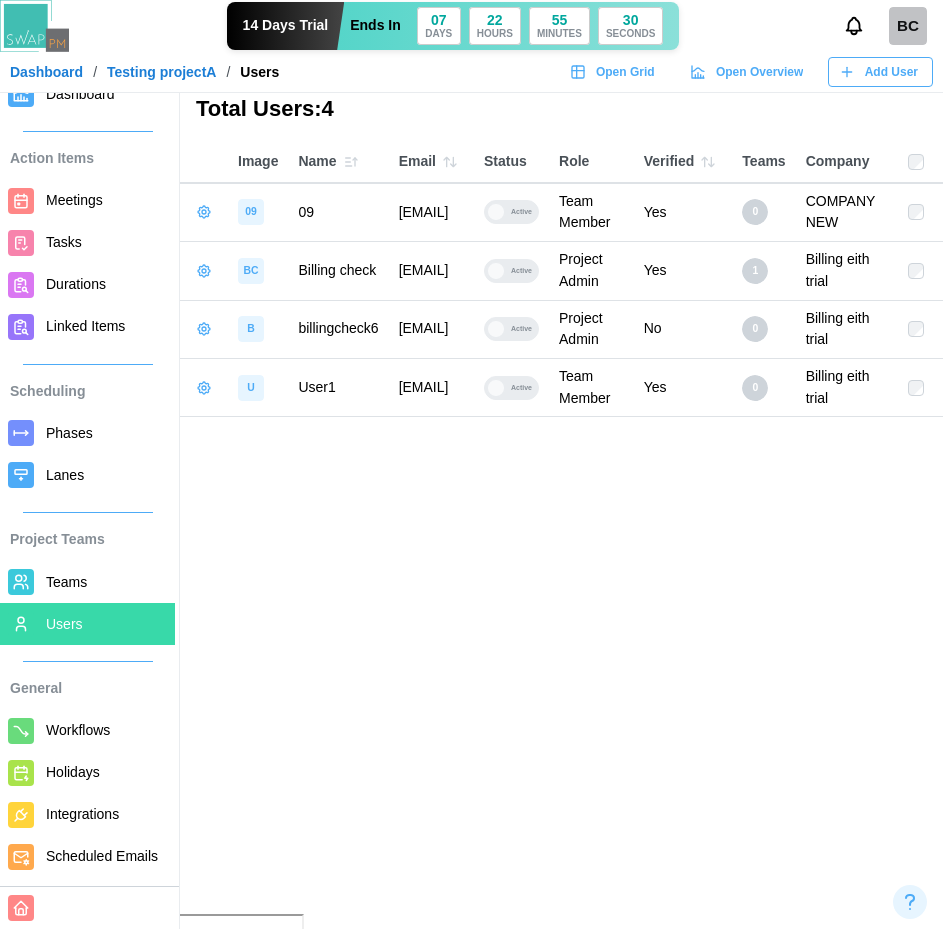 scroll, scrollTop: 0, scrollLeft: 0, axis: both 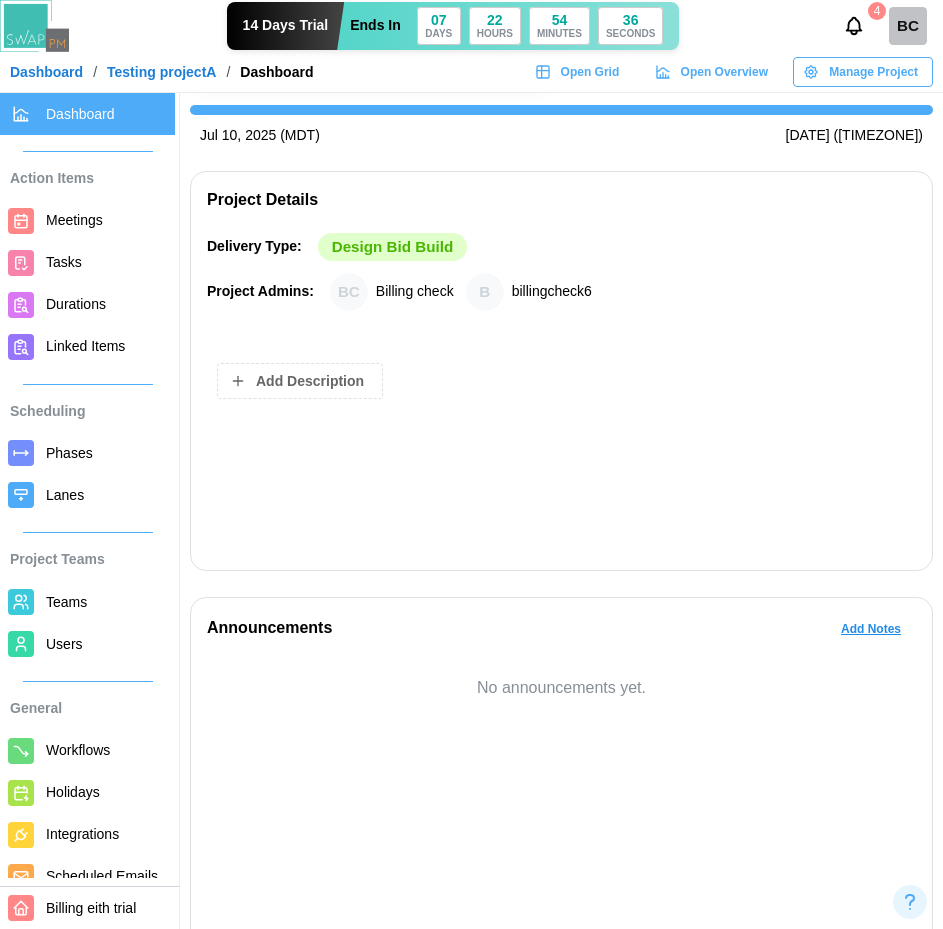 click on "Add Description" at bounding box center (561, 389) 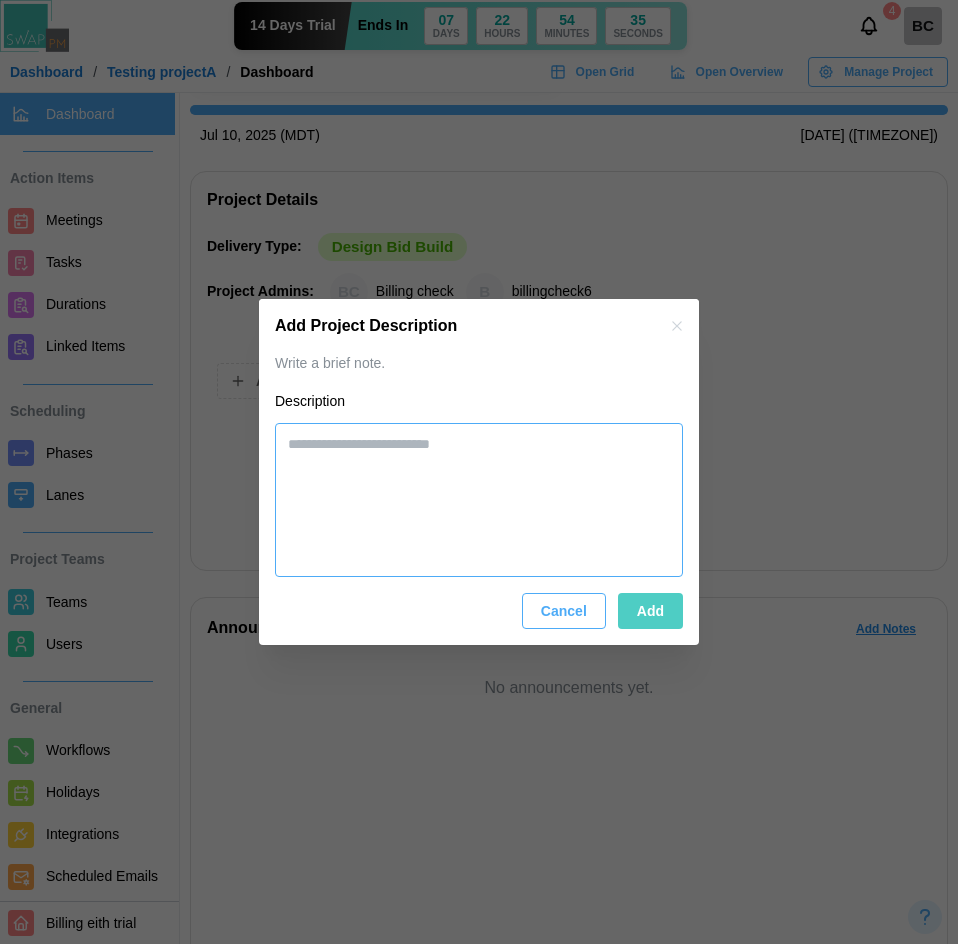 click at bounding box center [479, 500] 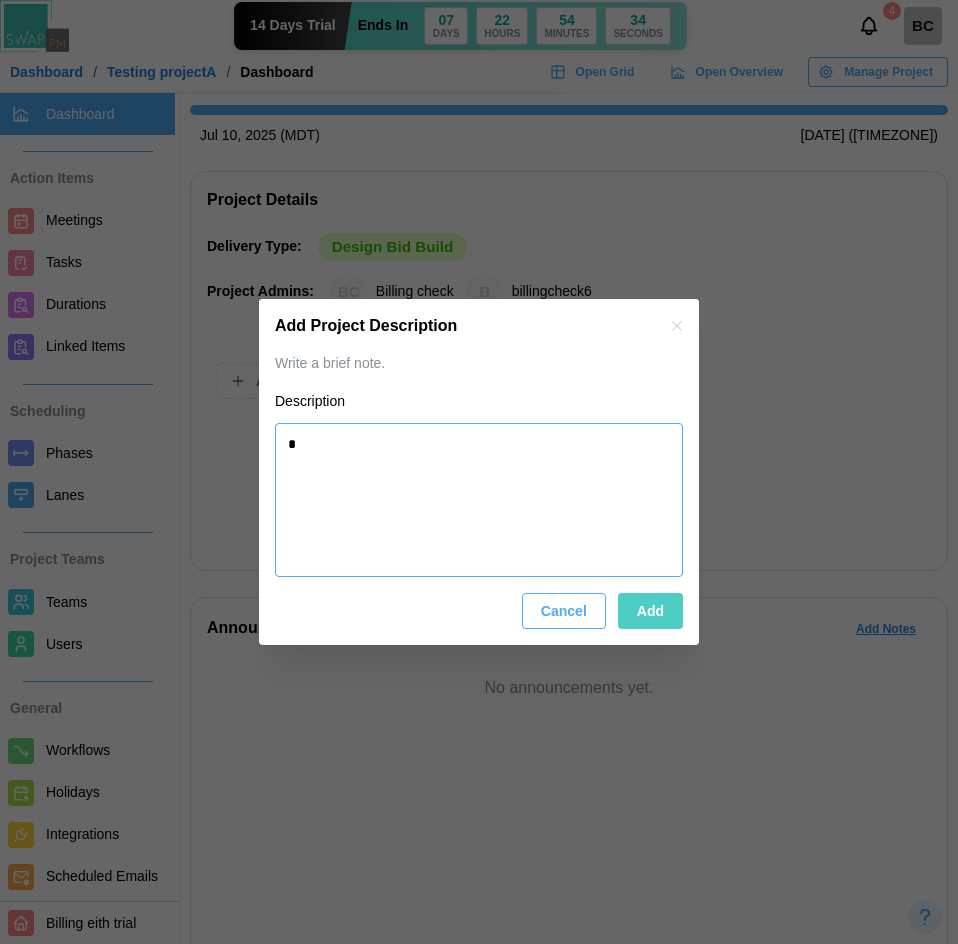 type on "*" 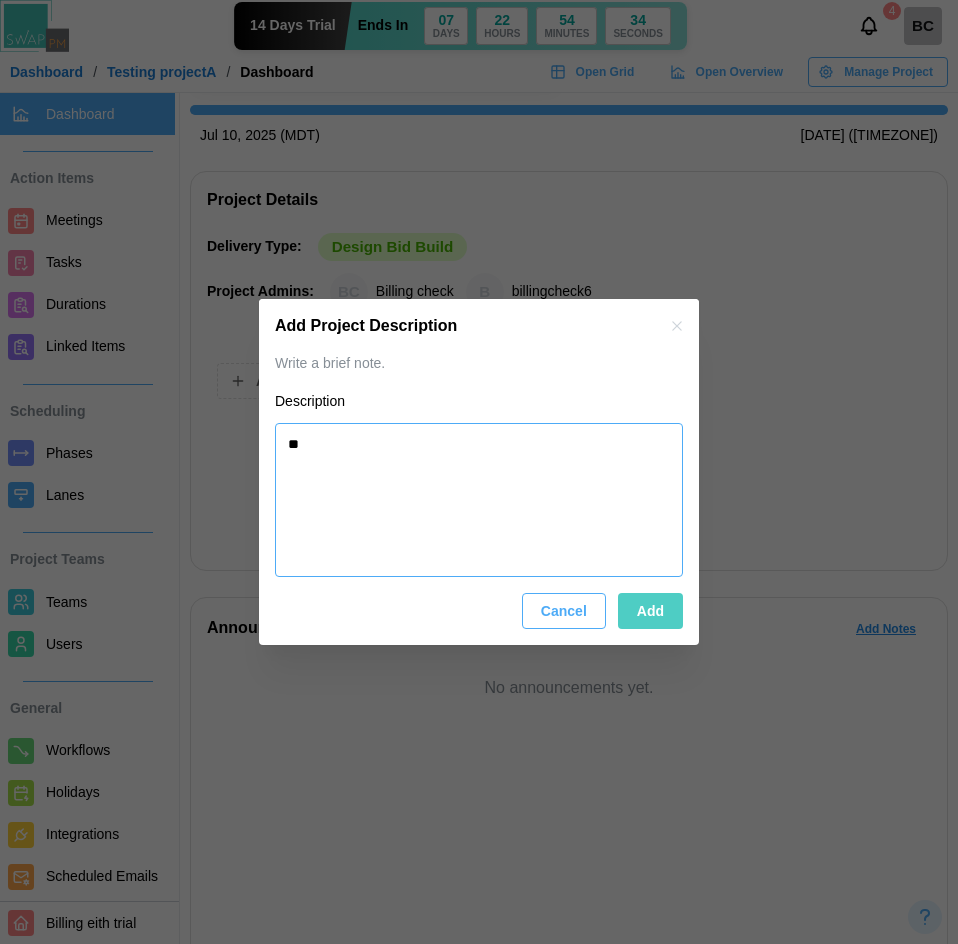 type on "*" 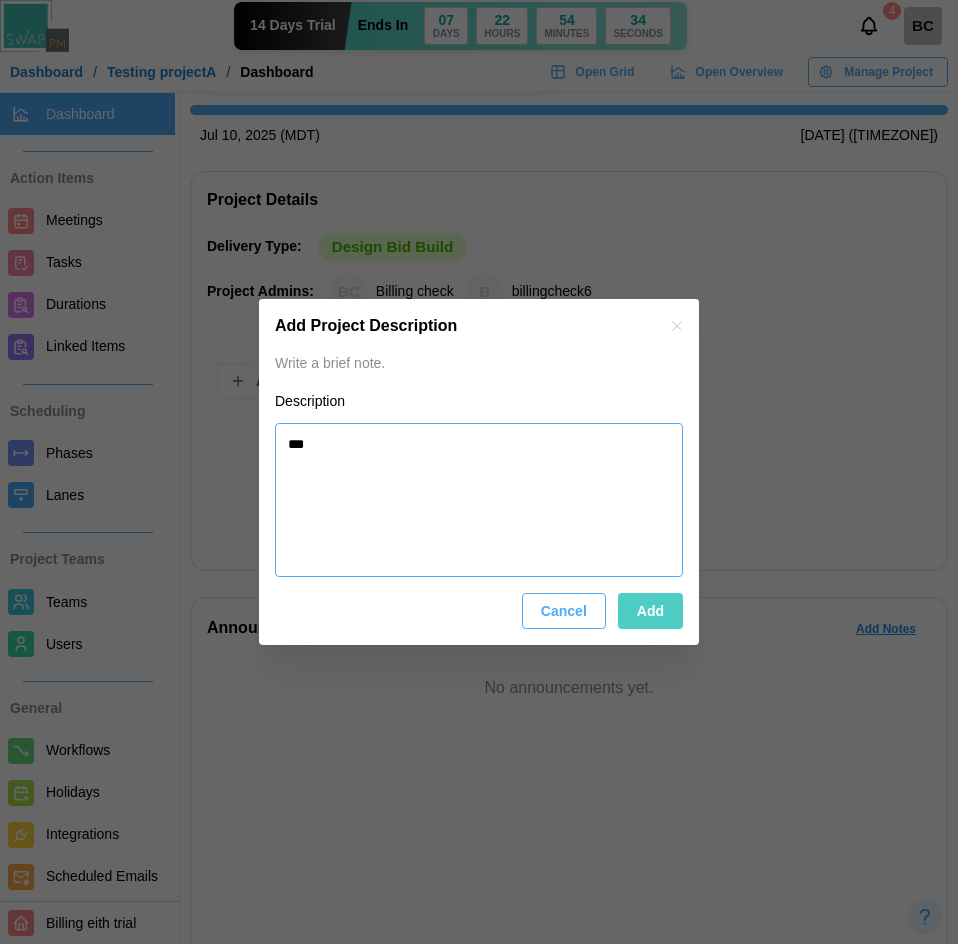 type on "****" 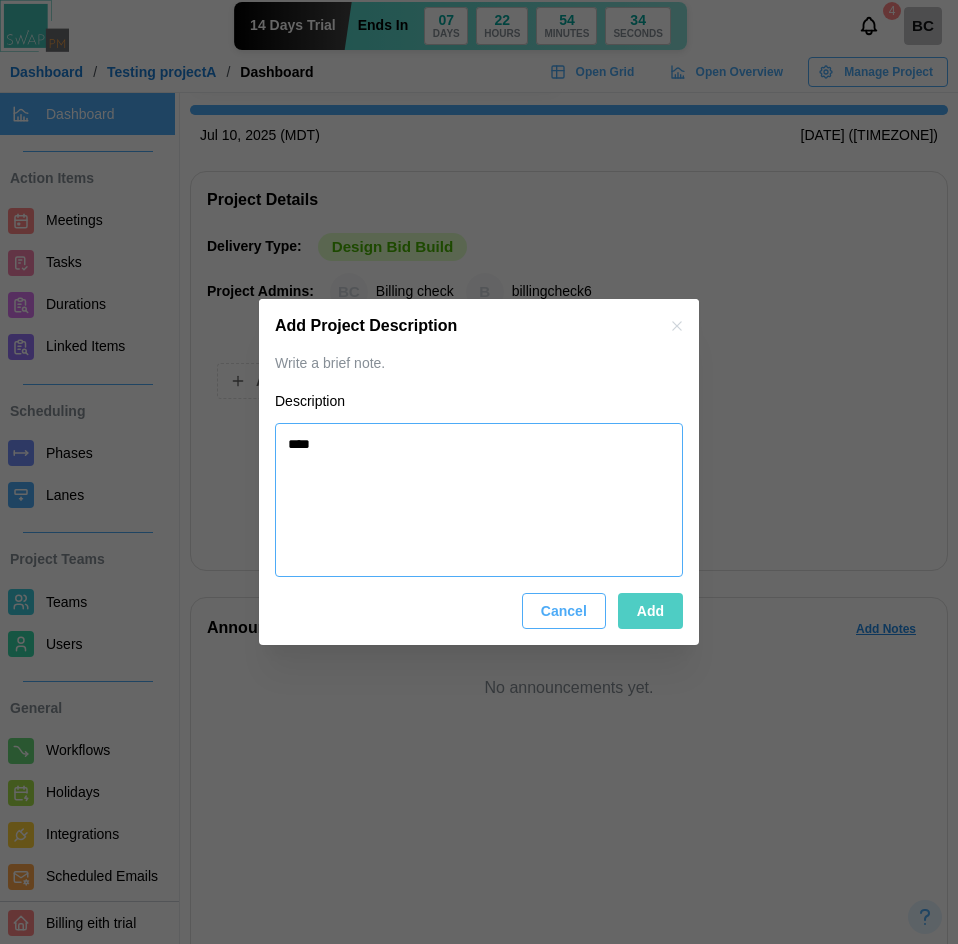 type on "*" 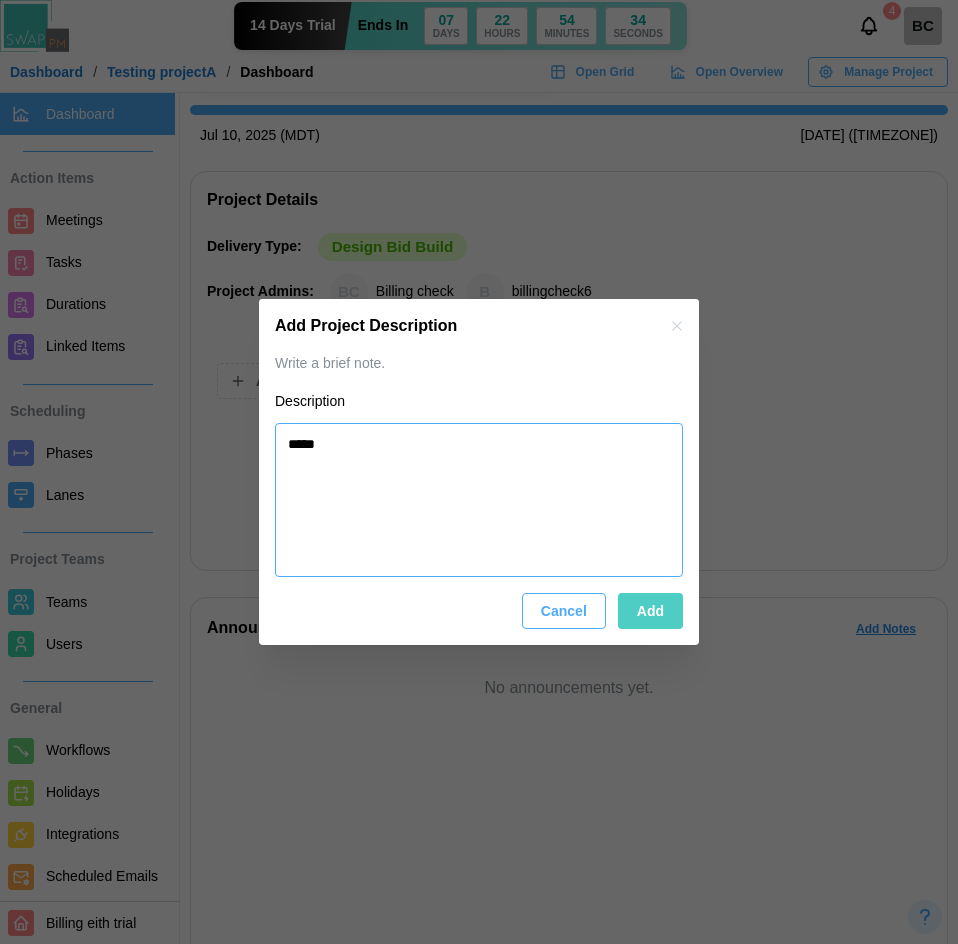 type on "*" 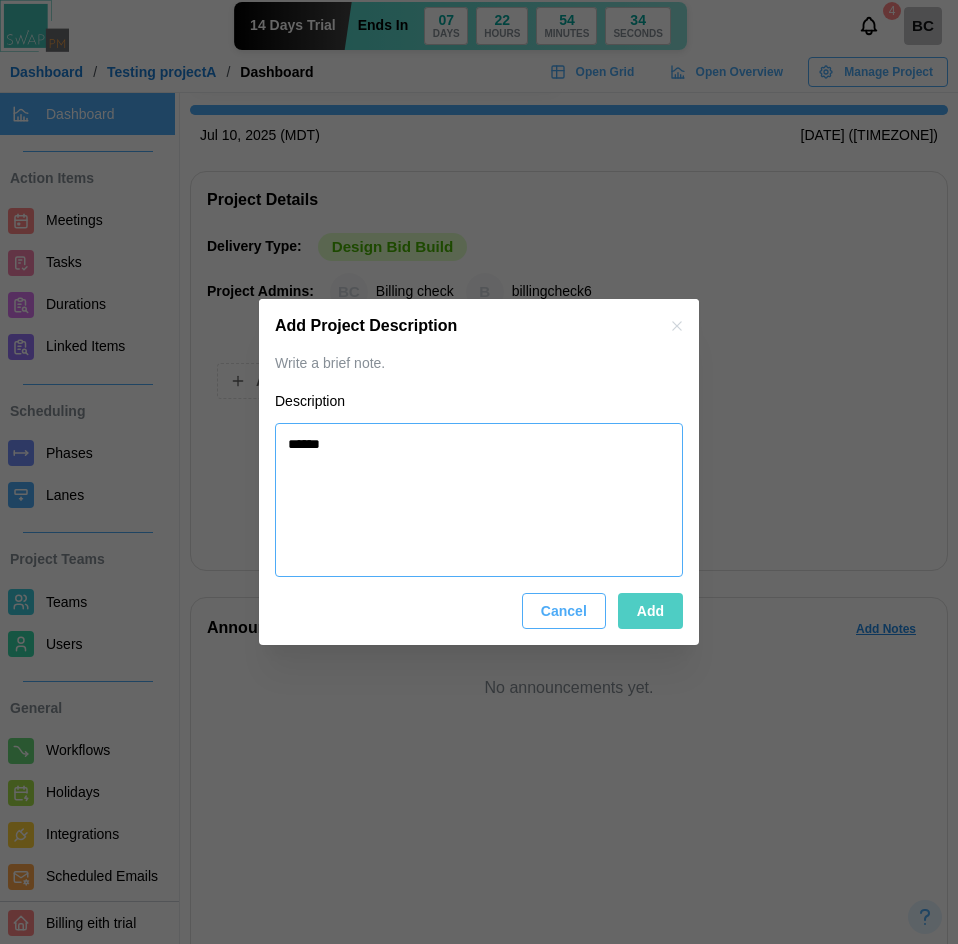 type on "*" 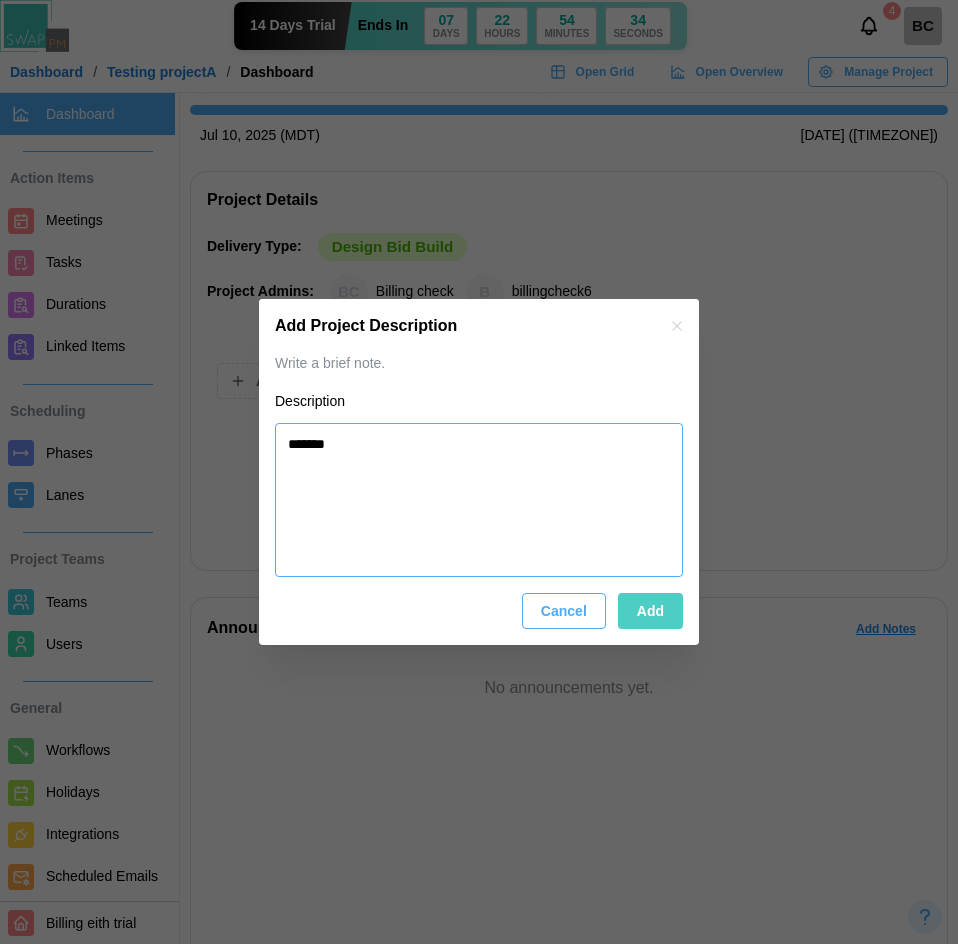 type on "*" 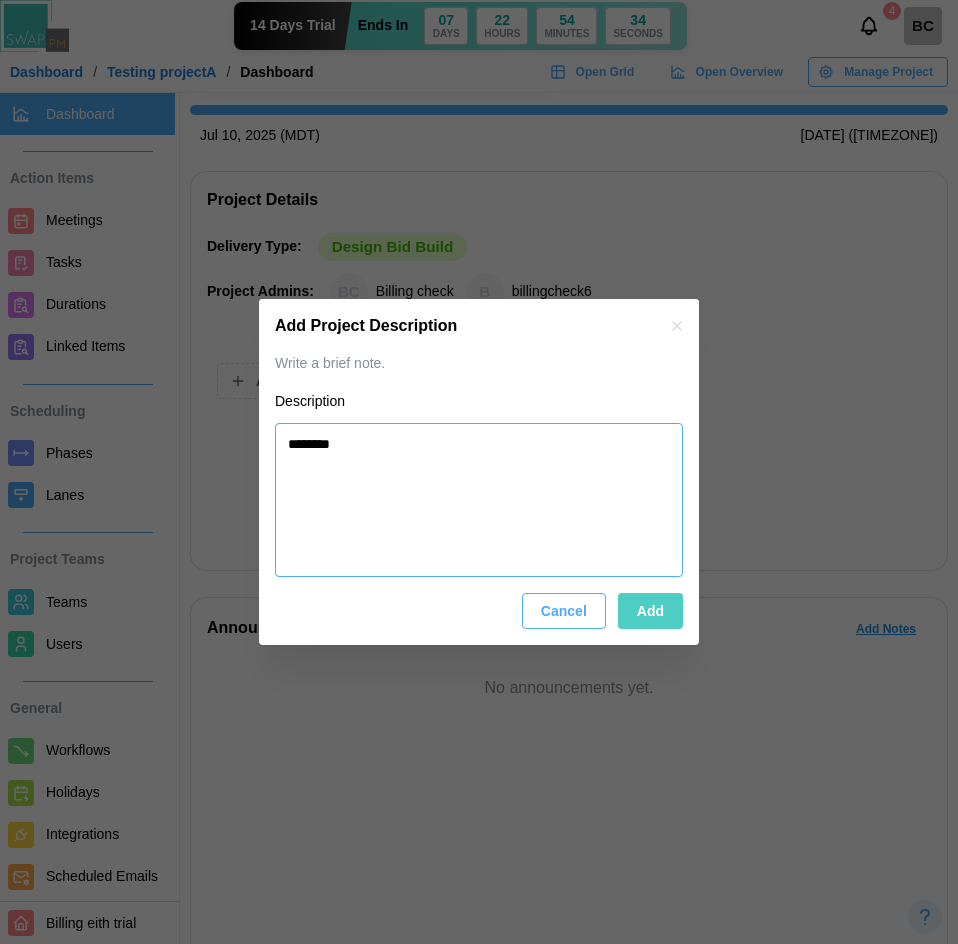 type on "*" 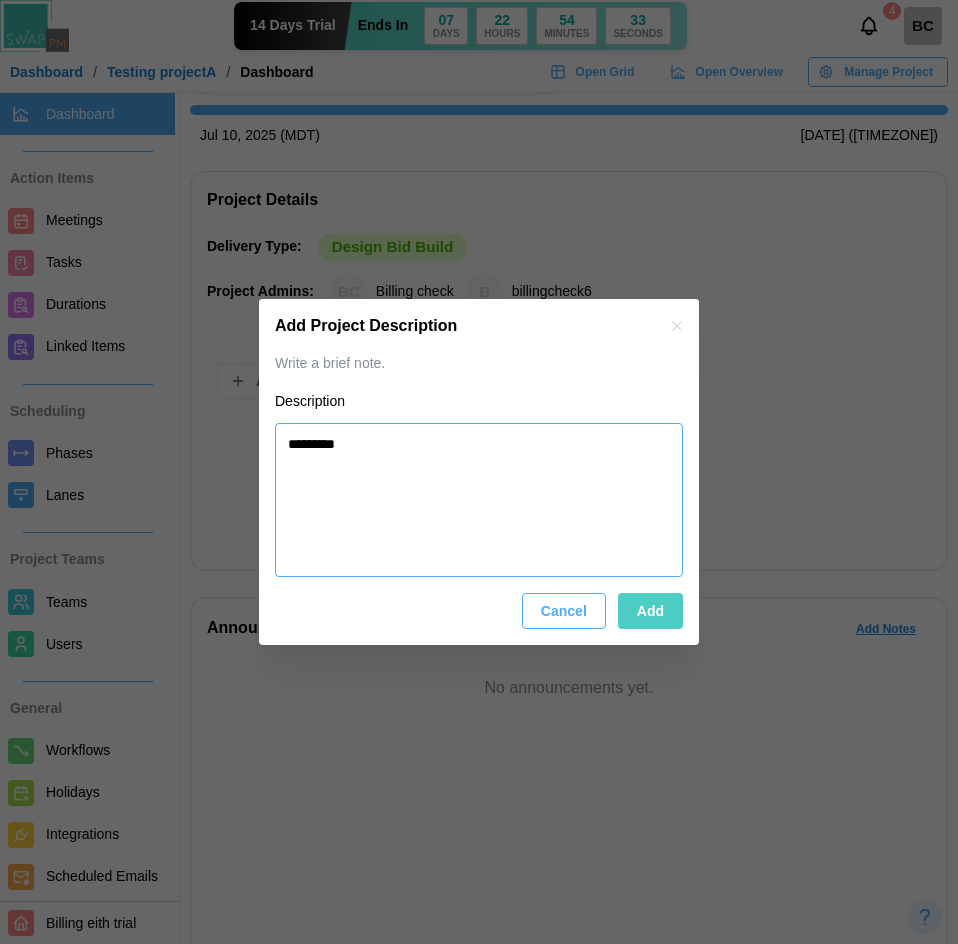 type on "*" 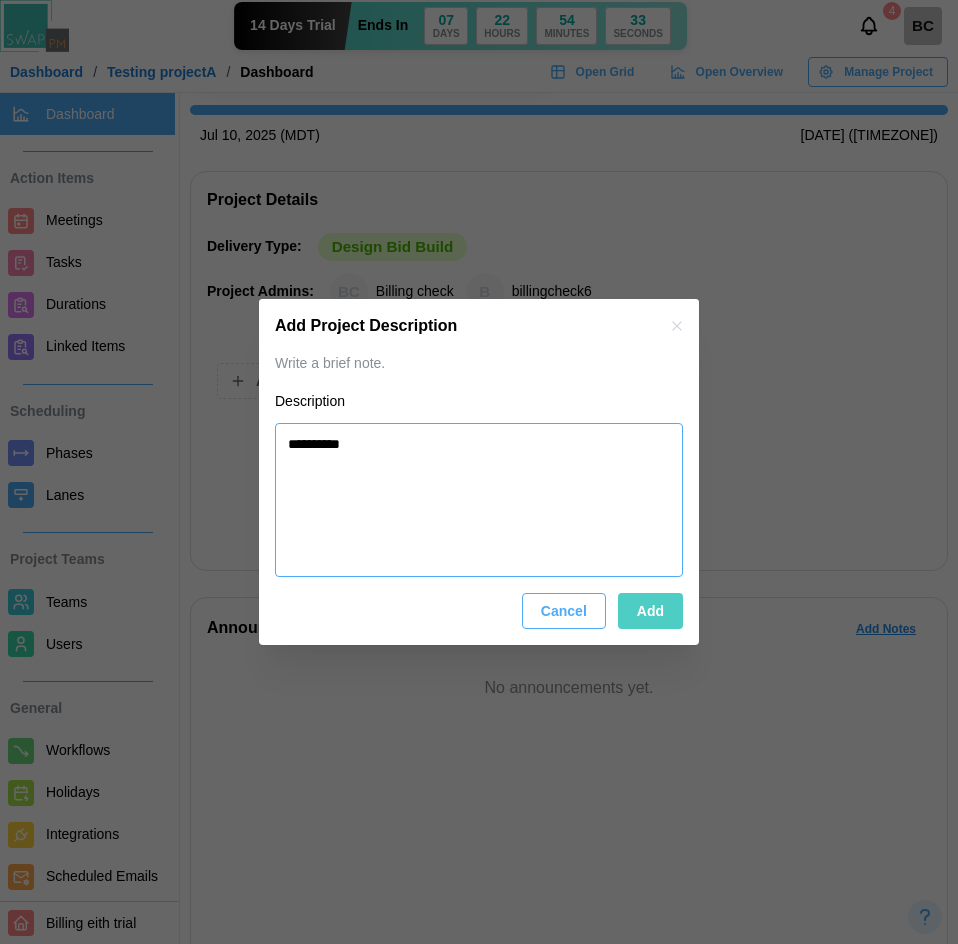type on "*" 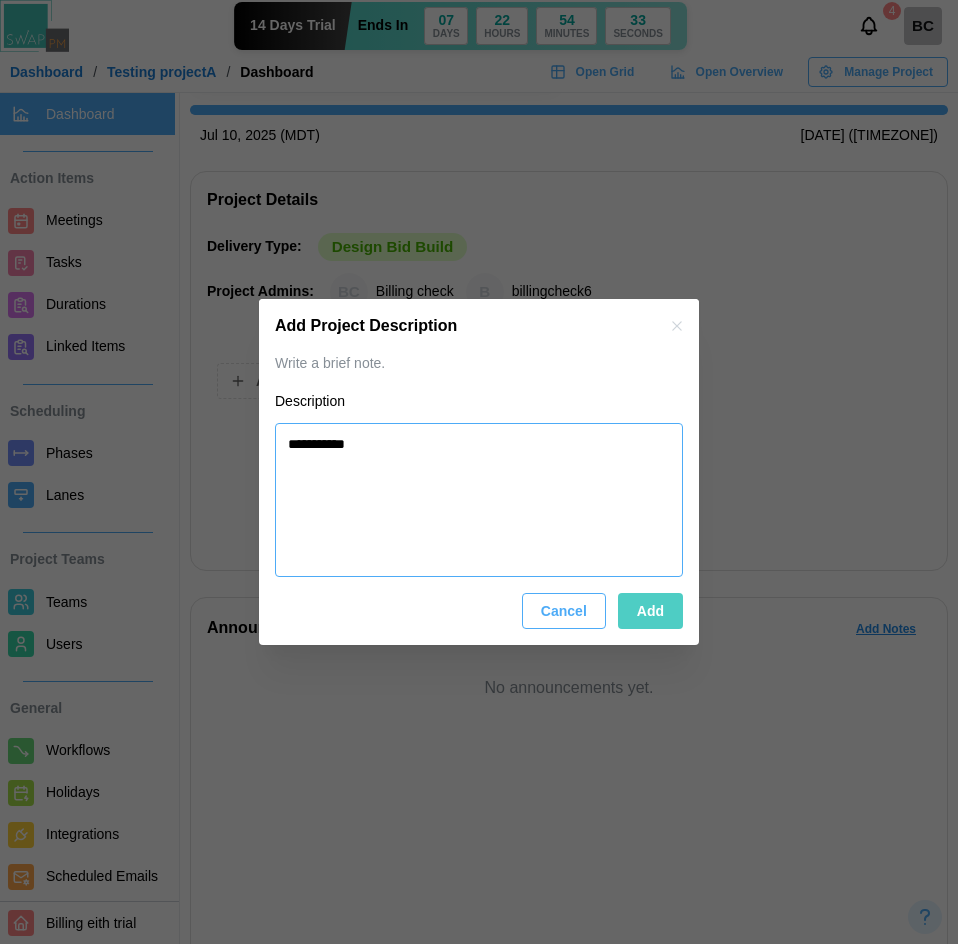 type on "**********" 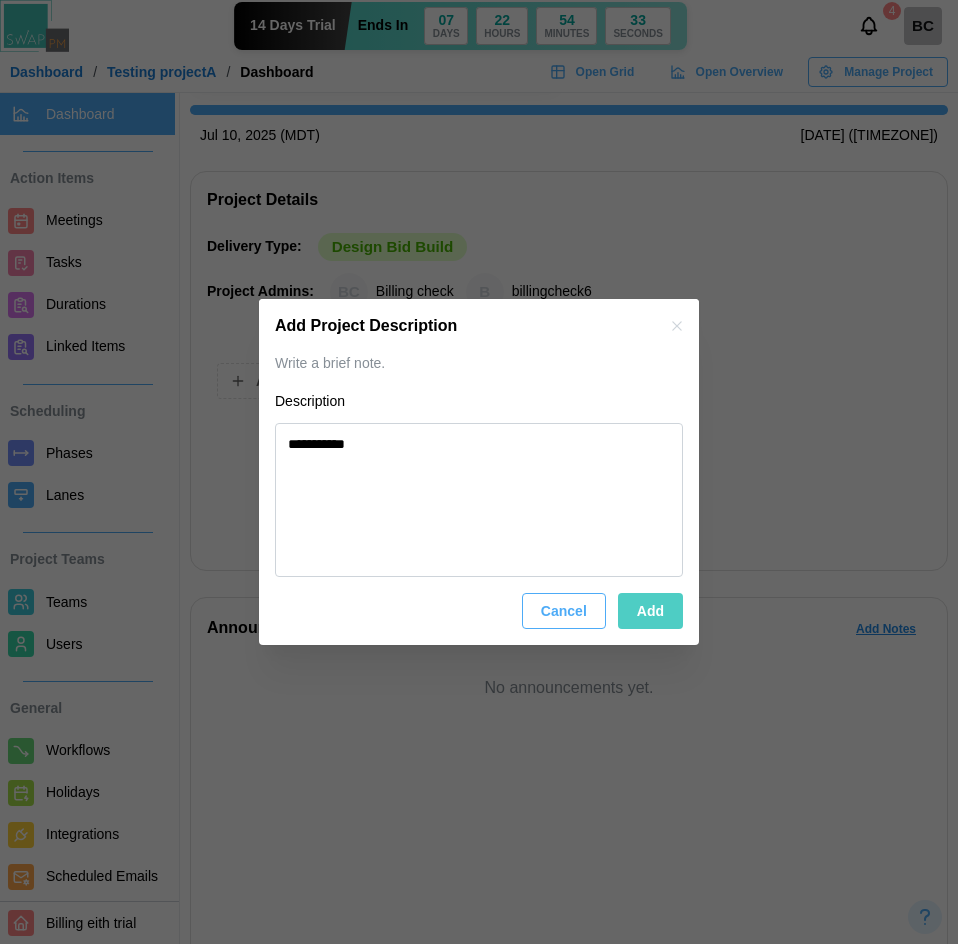 click on "Add" at bounding box center [650, 611] 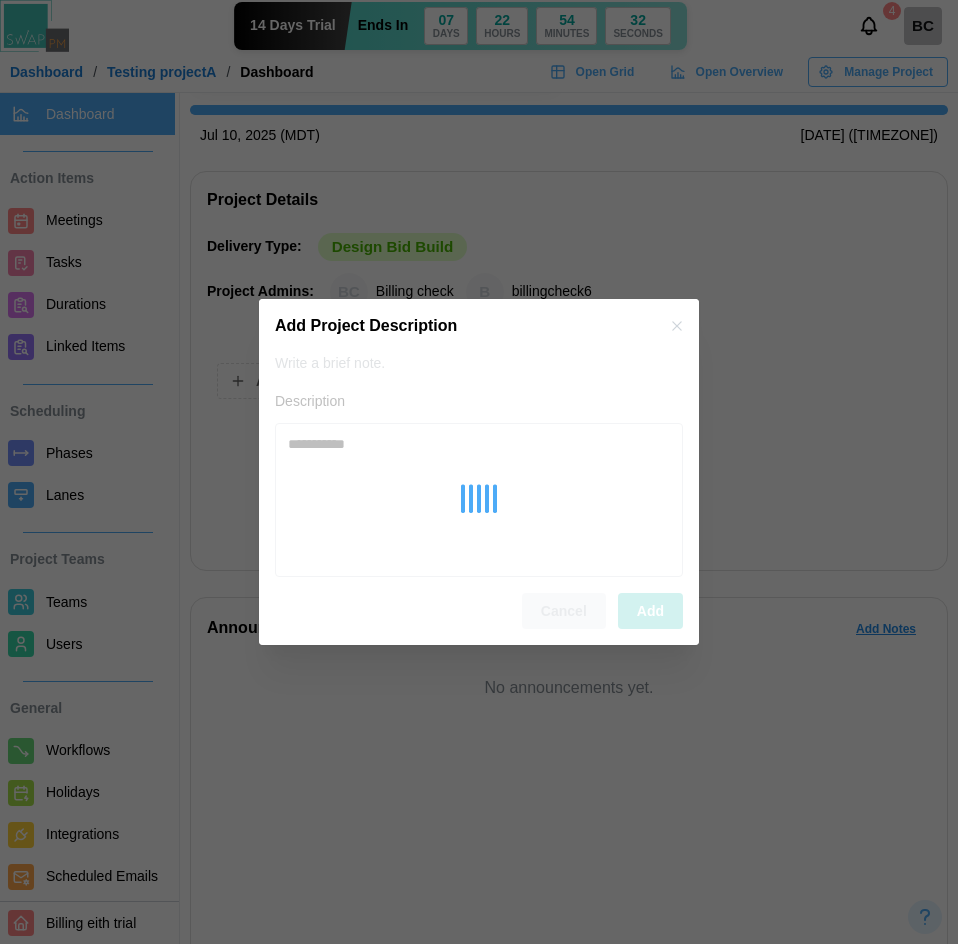 type on "*" 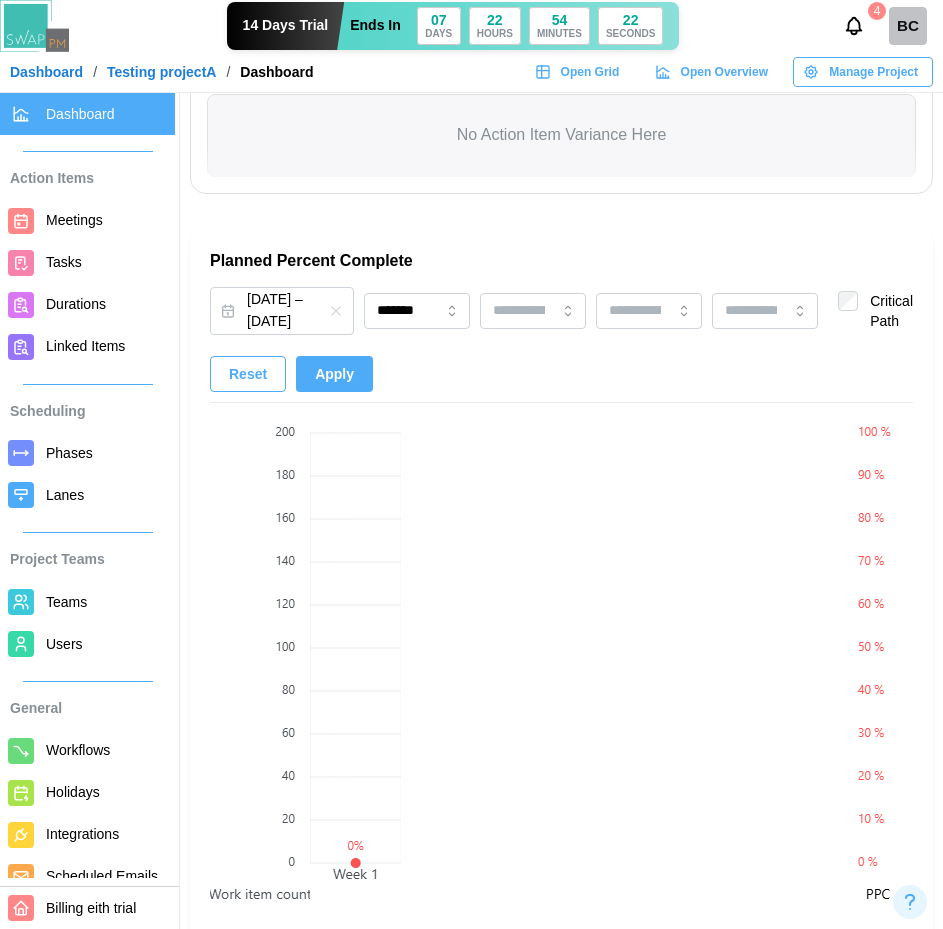 scroll, scrollTop: 2182, scrollLeft: 0, axis: vertical 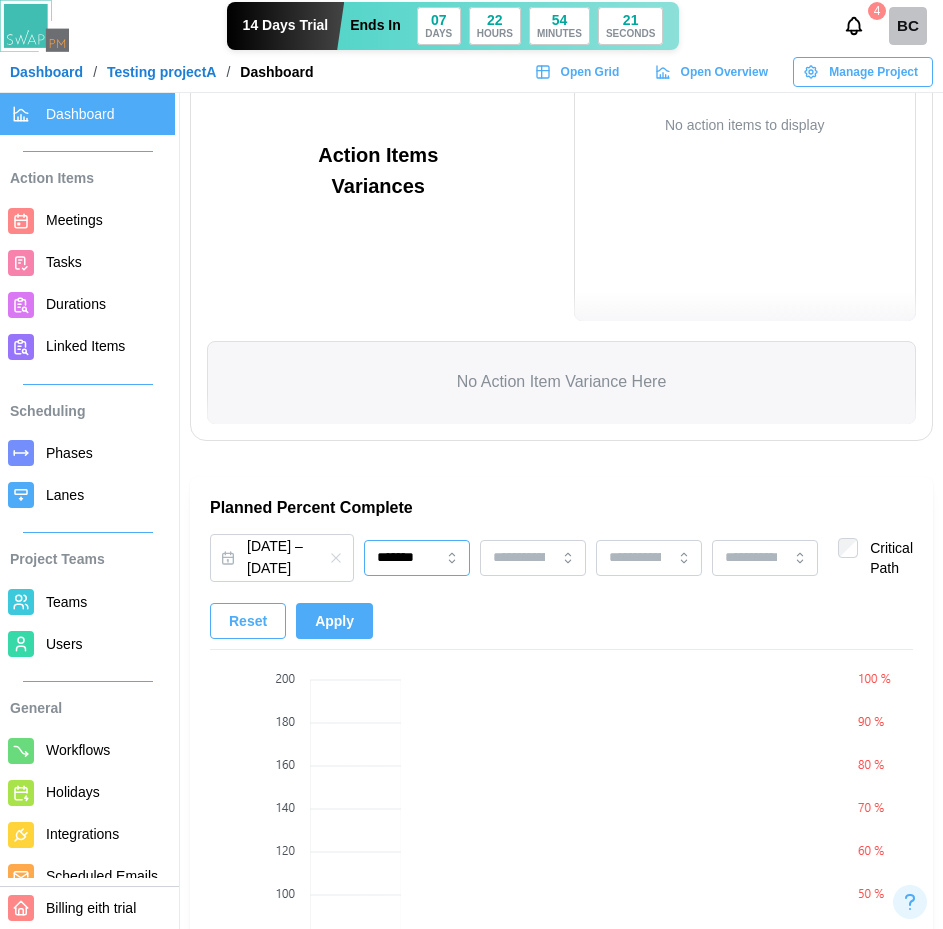click on "*******" at bounding box center [417, 558] 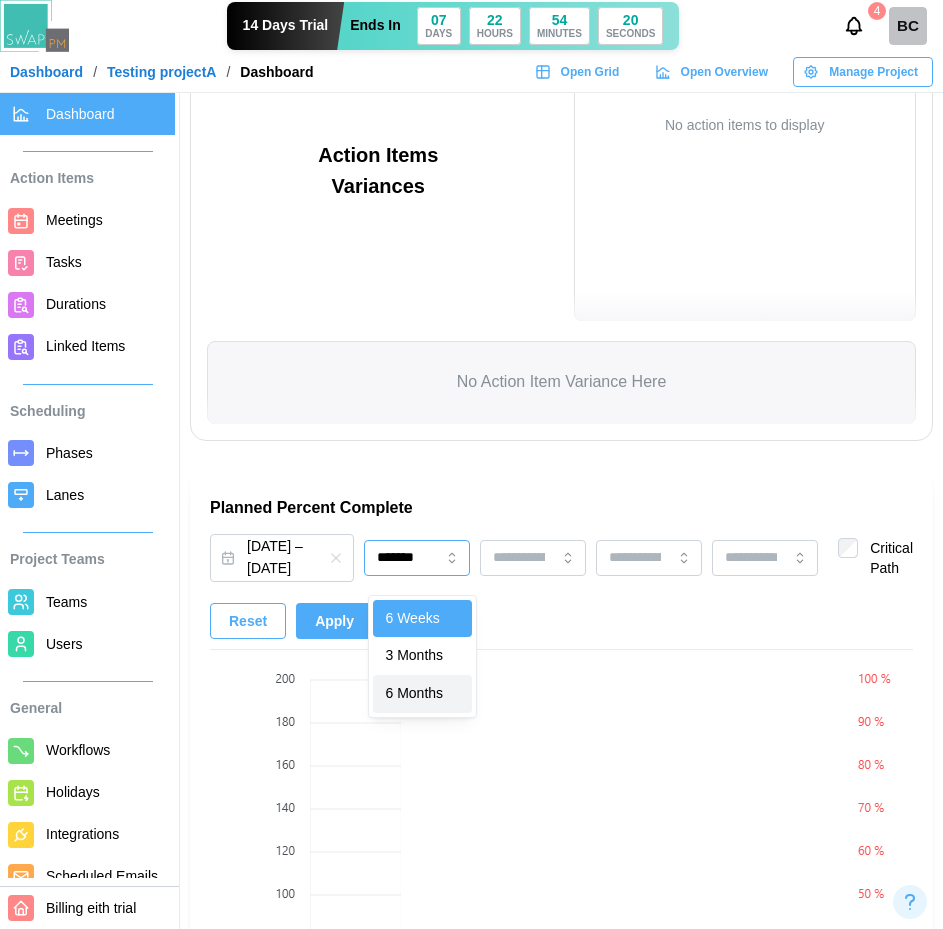 type on "********" 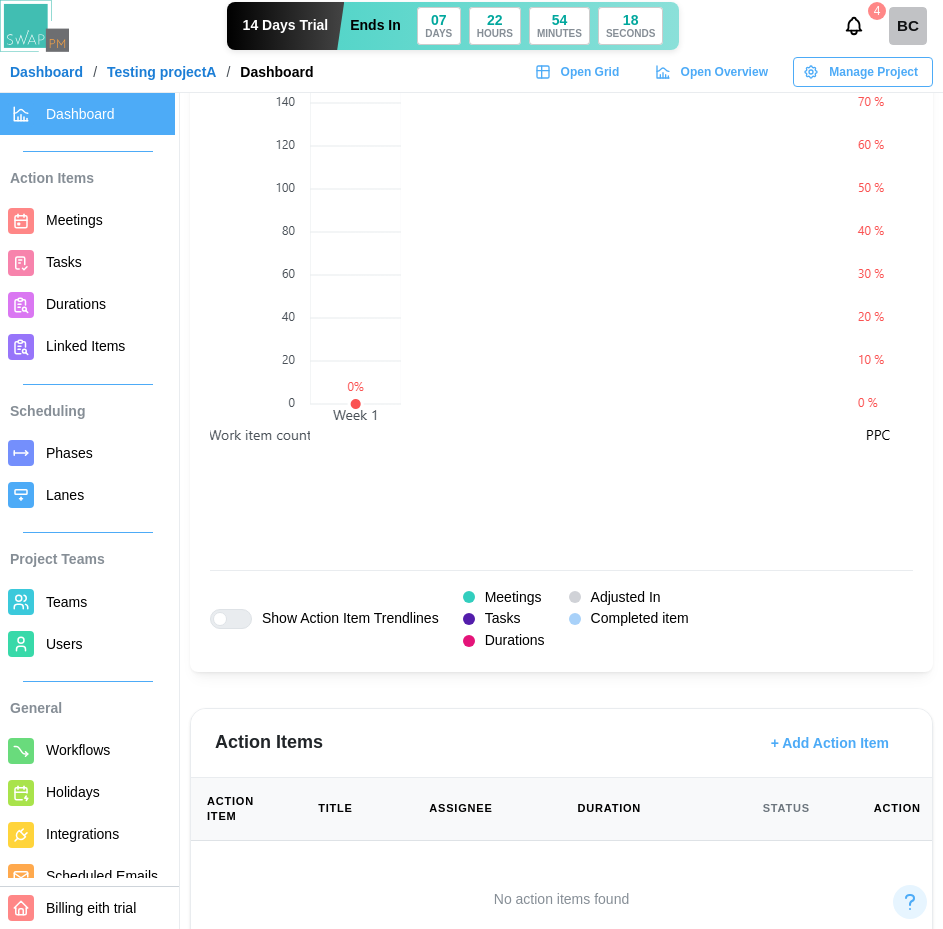 scroll, scrollTop: 2982, scrollLeft: 0, axis: vertical 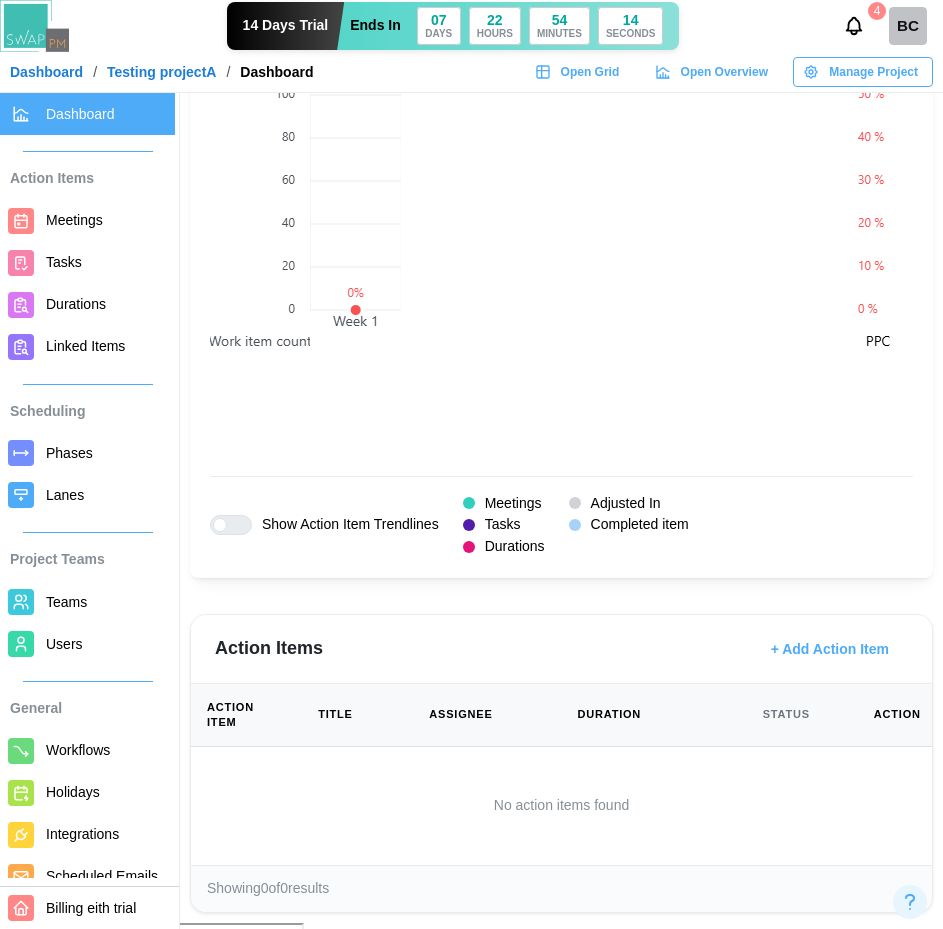 click on "Dashboard" at bounding box center [46, 72] 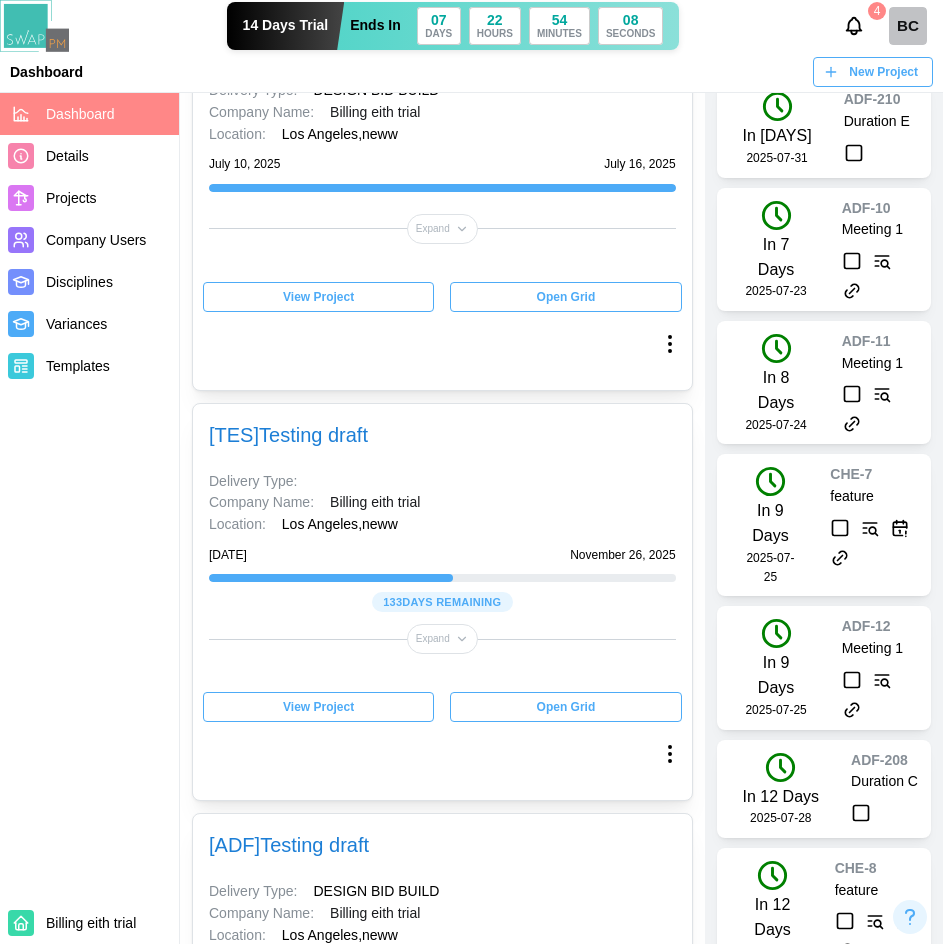 scroll, scrollTop: 1400, scrollLeft: 0, axis: vertical 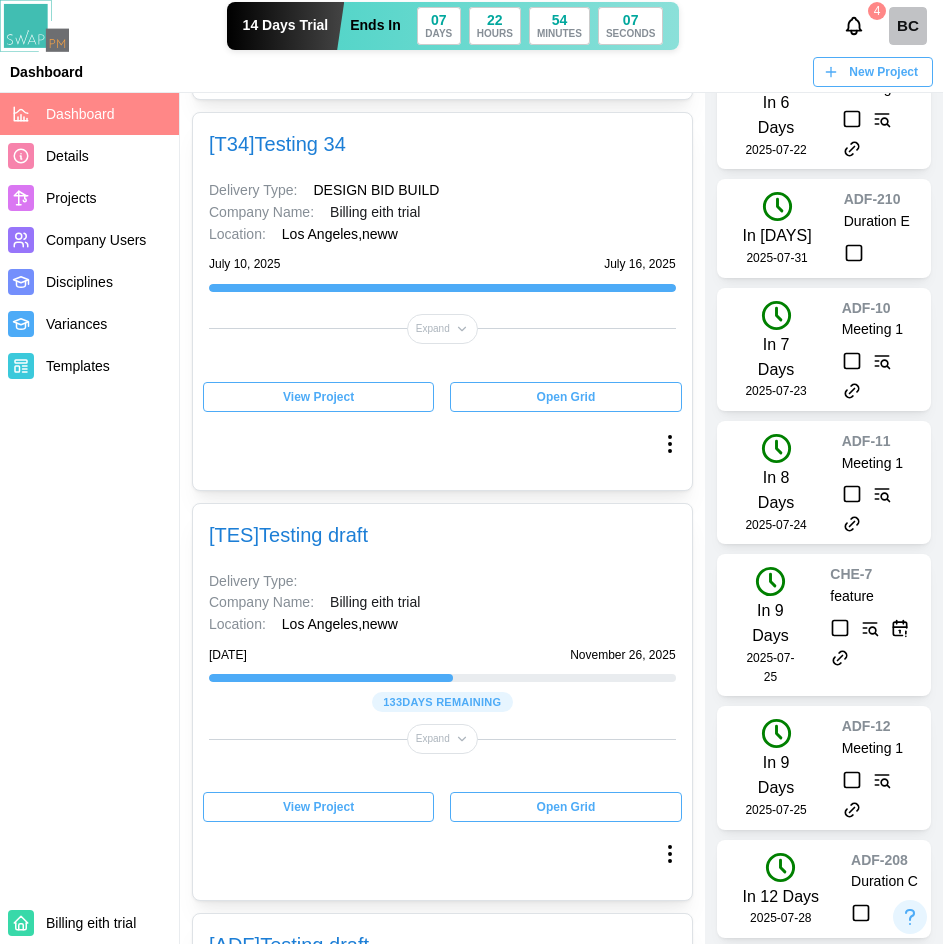 click on "View Project" at bounding box center (318, 807) 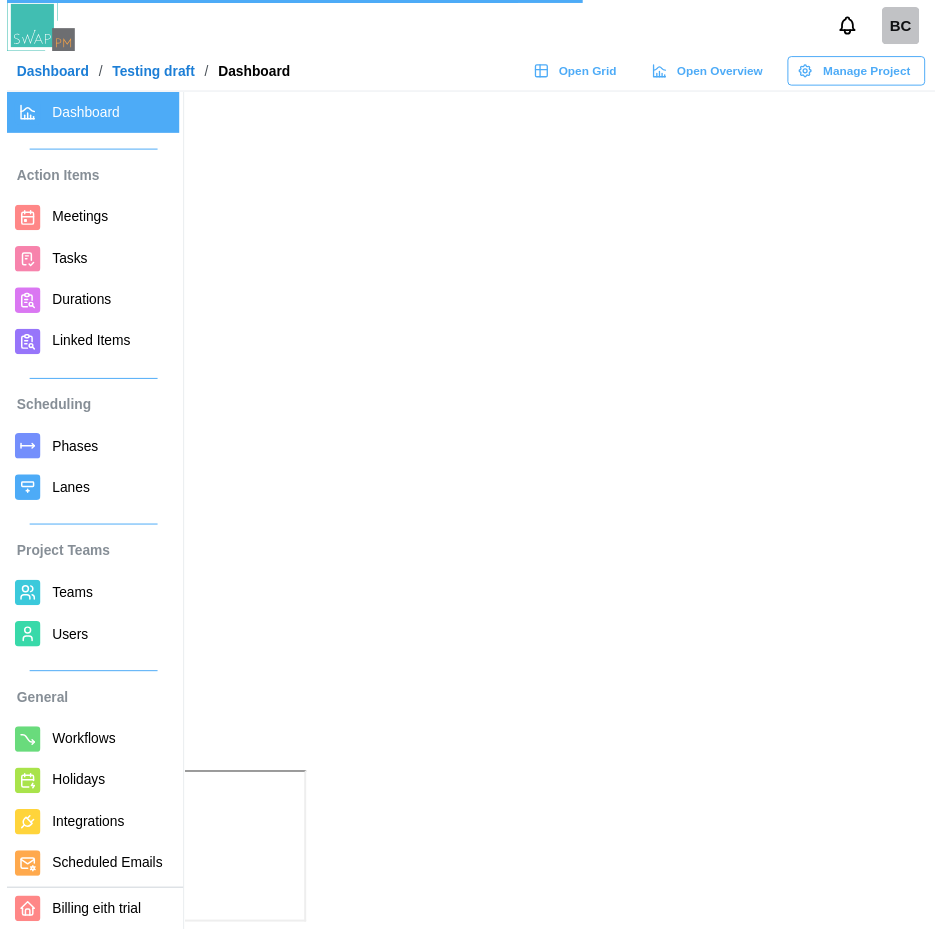 scroll, scrollTop: 0, scrollLeft: 0, axis: both 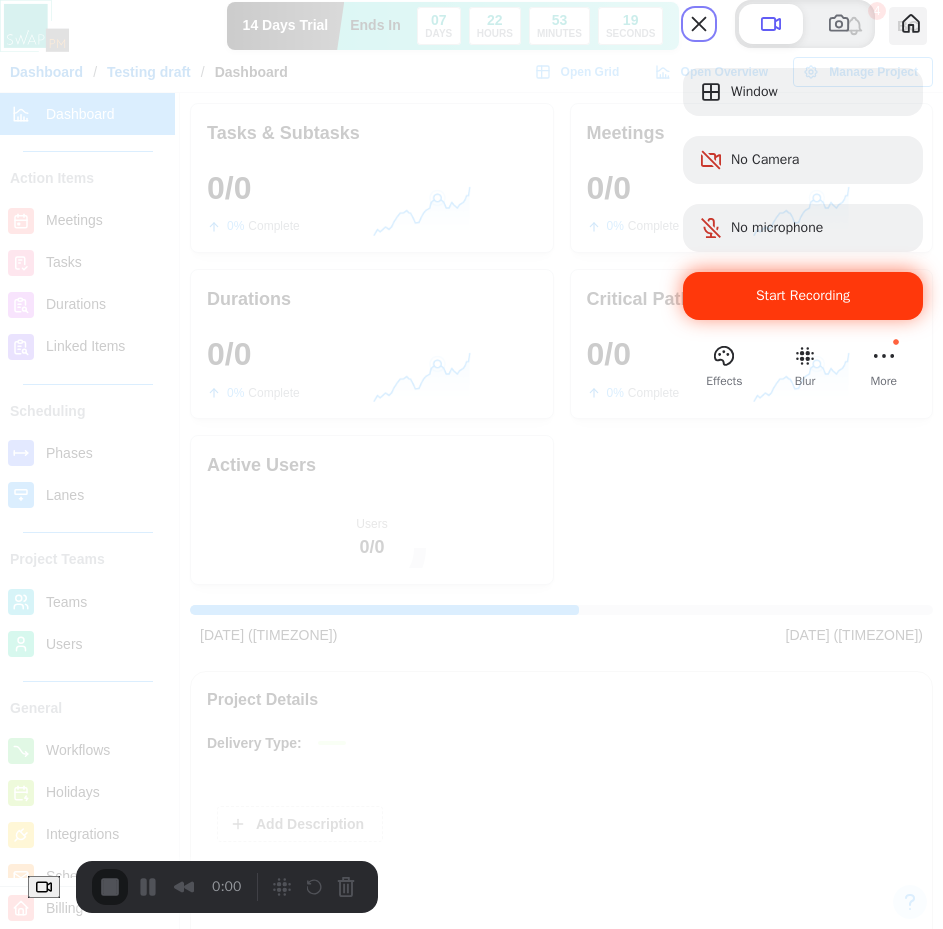 click on "Start Recording" at bounding box center (803, 295) 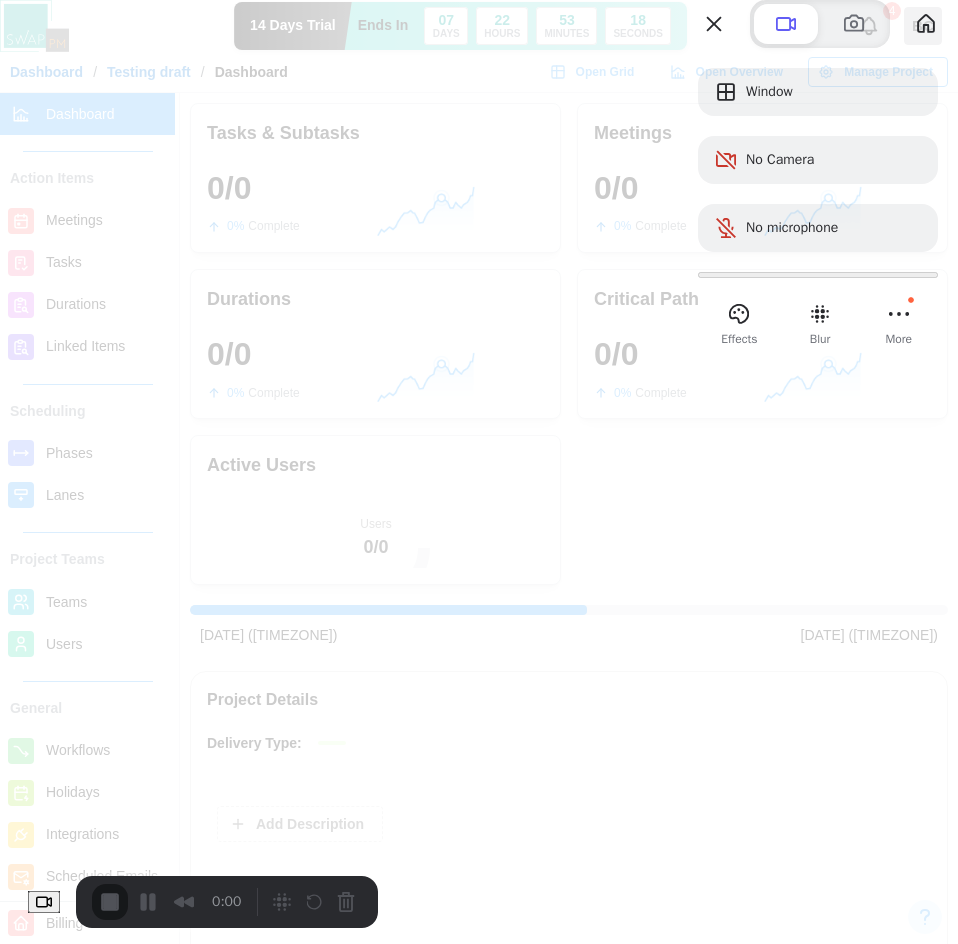 click on "Yes, proceed" at bounding box center [146, 2078] 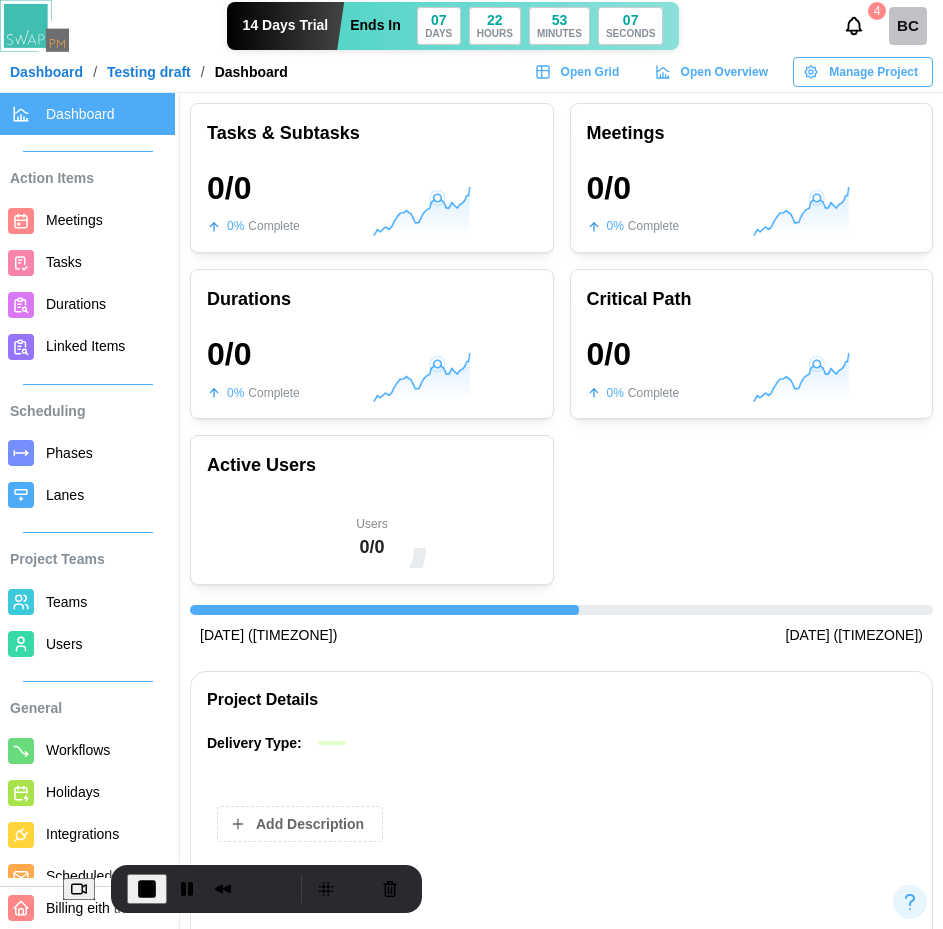 drag, startPoint x: 176, startPoint y: 908, endPoint x: 211, endPoint y: 982, distance: 81.859634 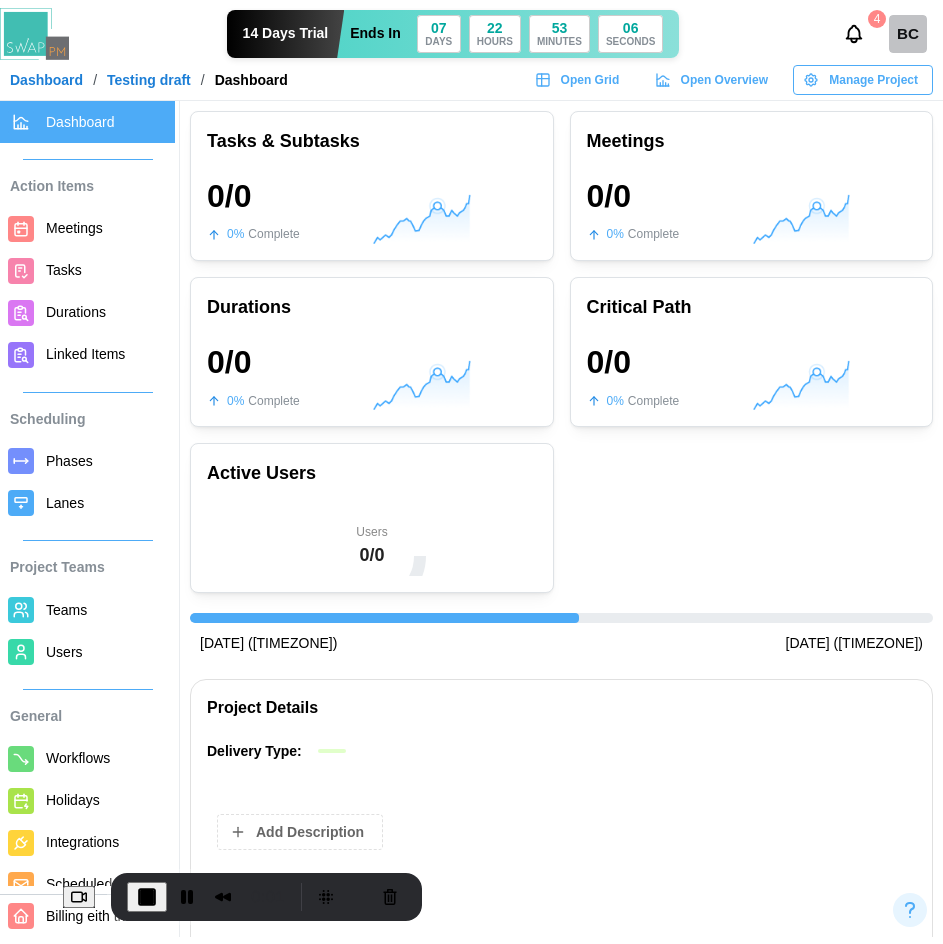 scroll, scrollTop: 28, scrollLeft: 0, axis: vertical 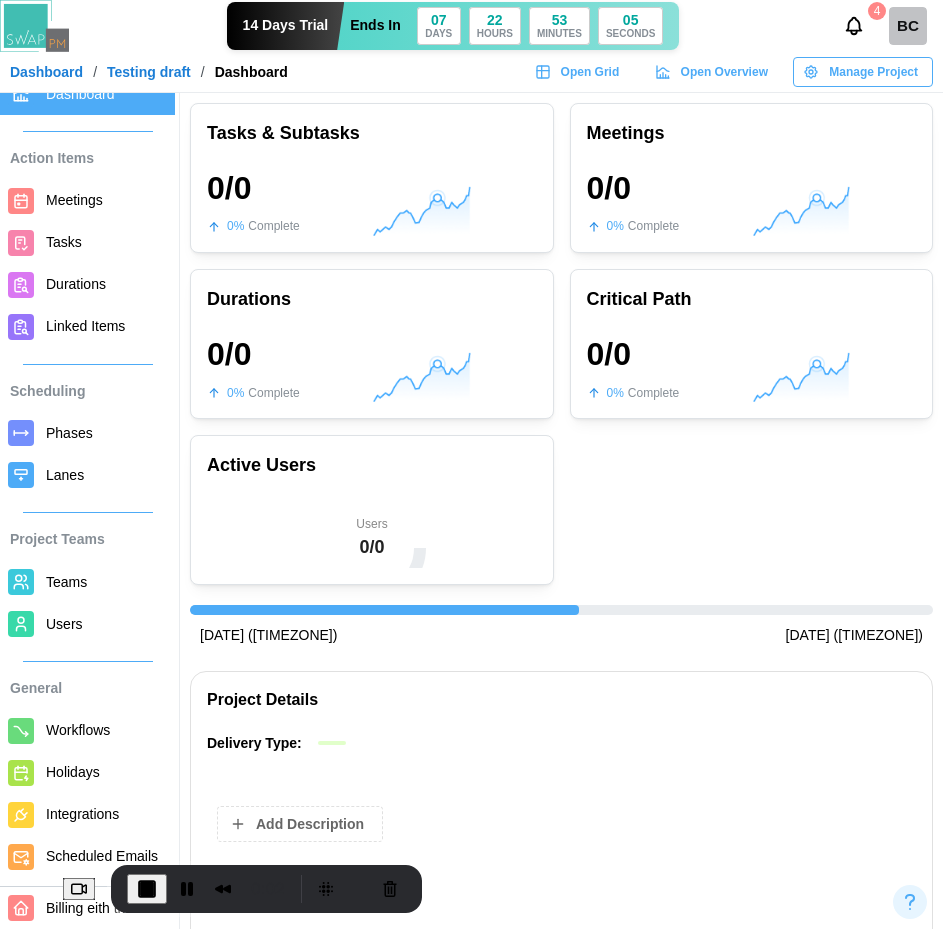 click on "Users" at bounding box center [106, 624] 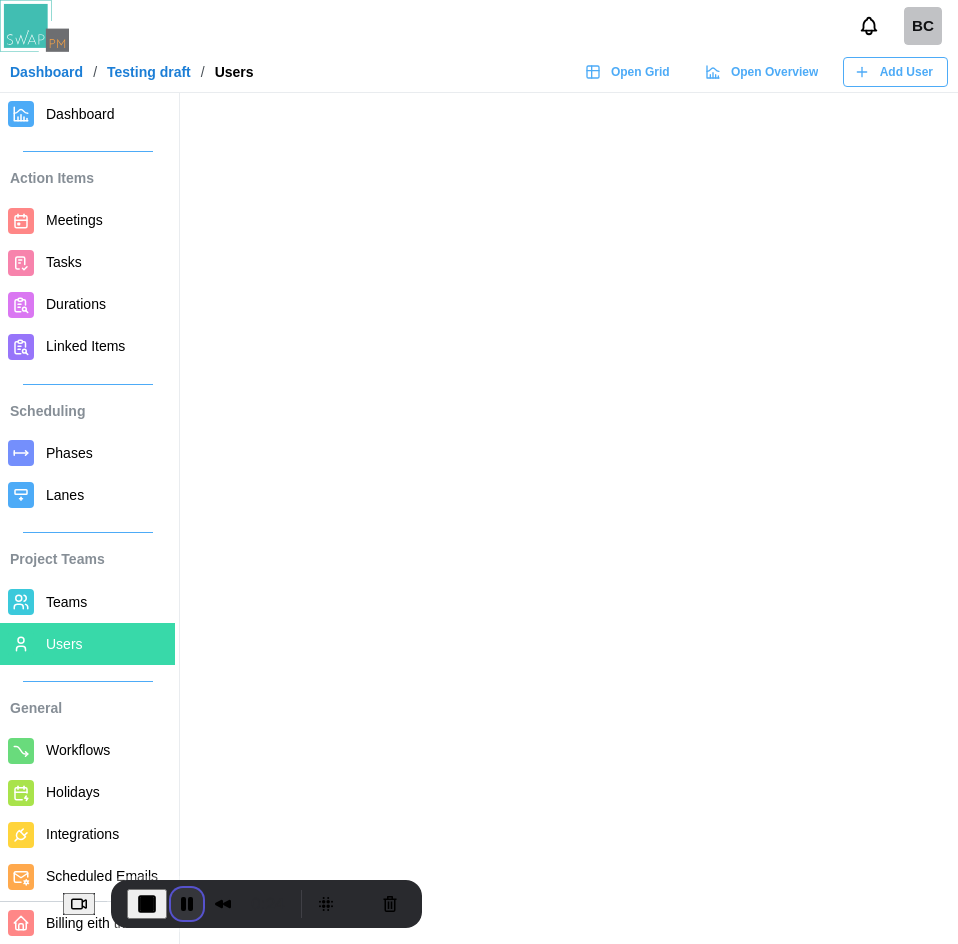 click at bounding box center (187, 904) 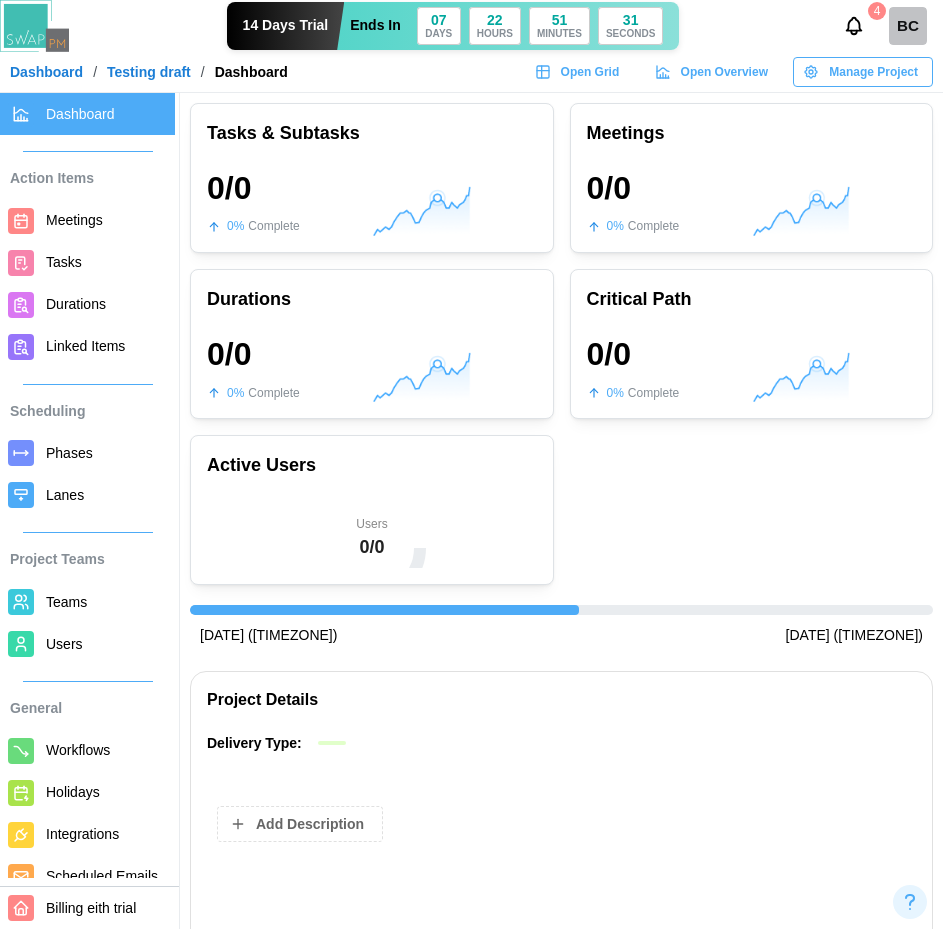 click on "Dashboard" at bounding box center (46, 72) 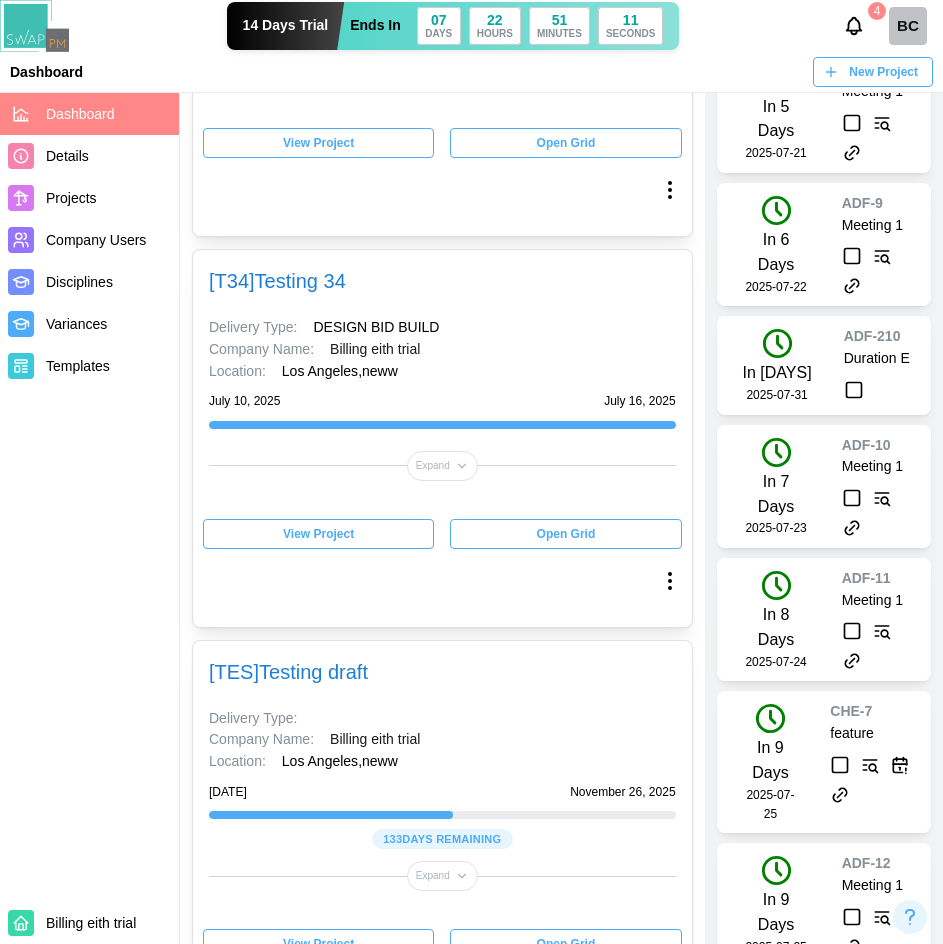 scroll, scrollTop: 1200, scrollLeft: 0, axis: vertical 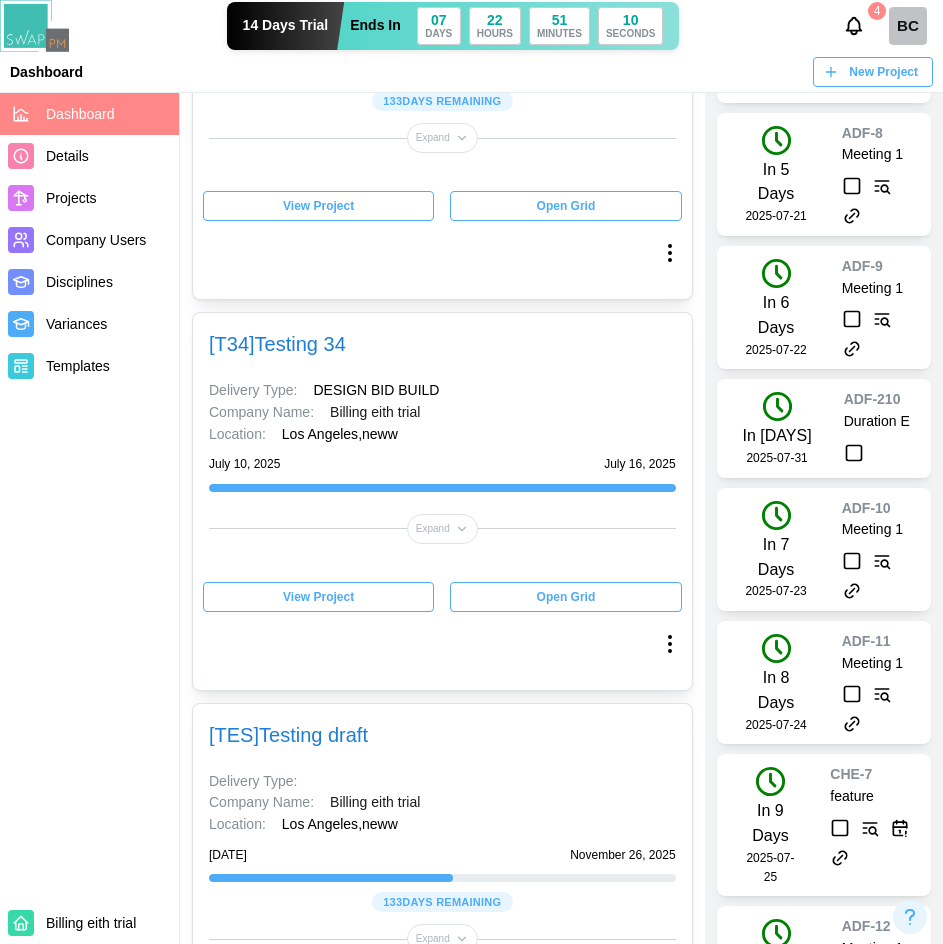 click on "View Project" at bounding box center (318, 597) 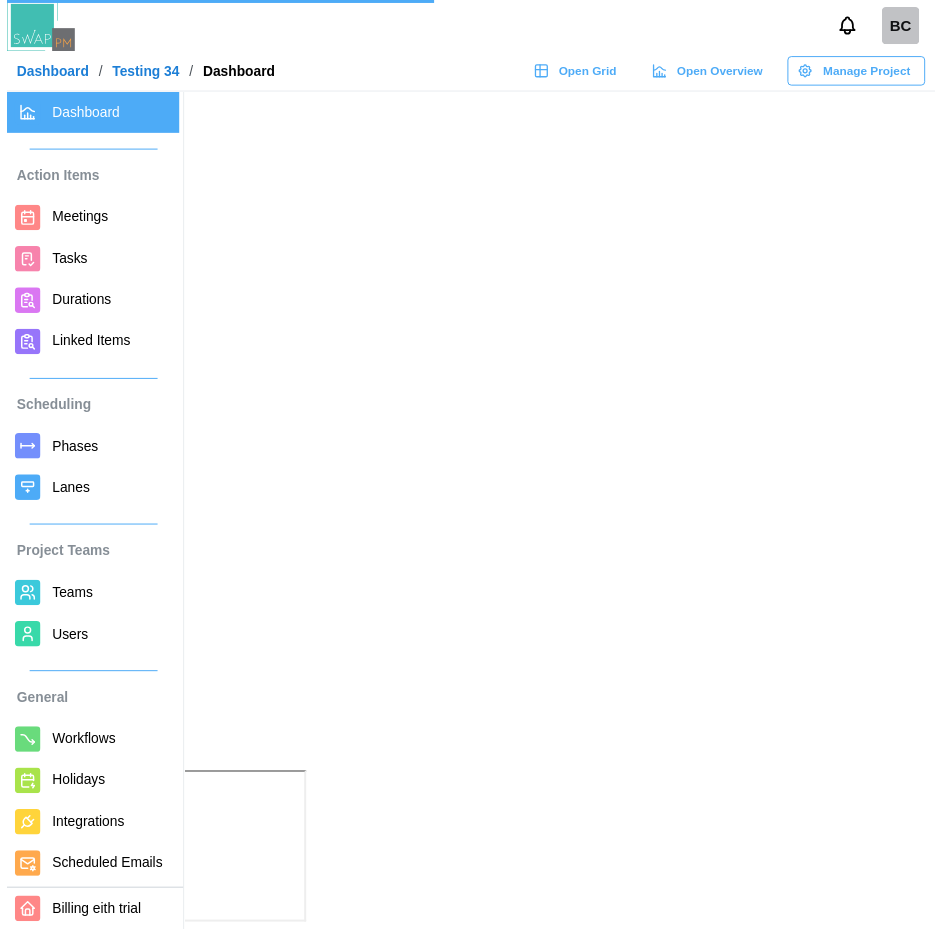 scroll, scrollTop: 0, scrollLeft: 0, axis: both 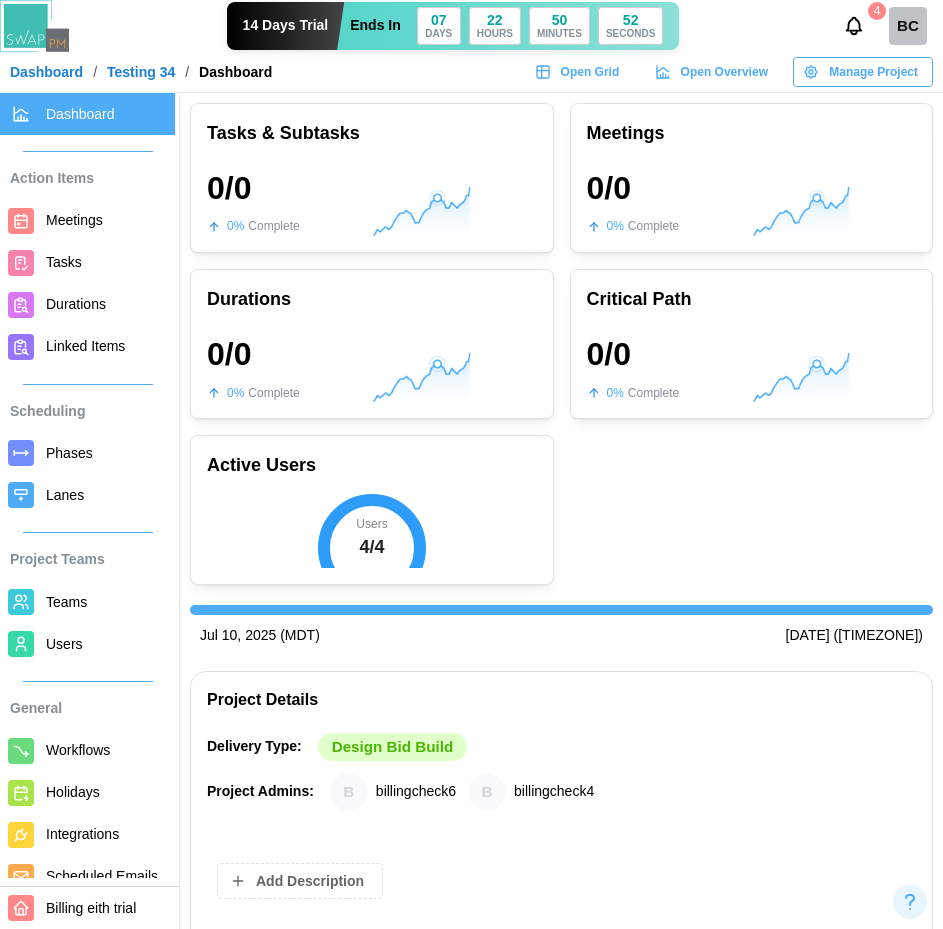 click on "Users" at bounding box center [64, 644] 